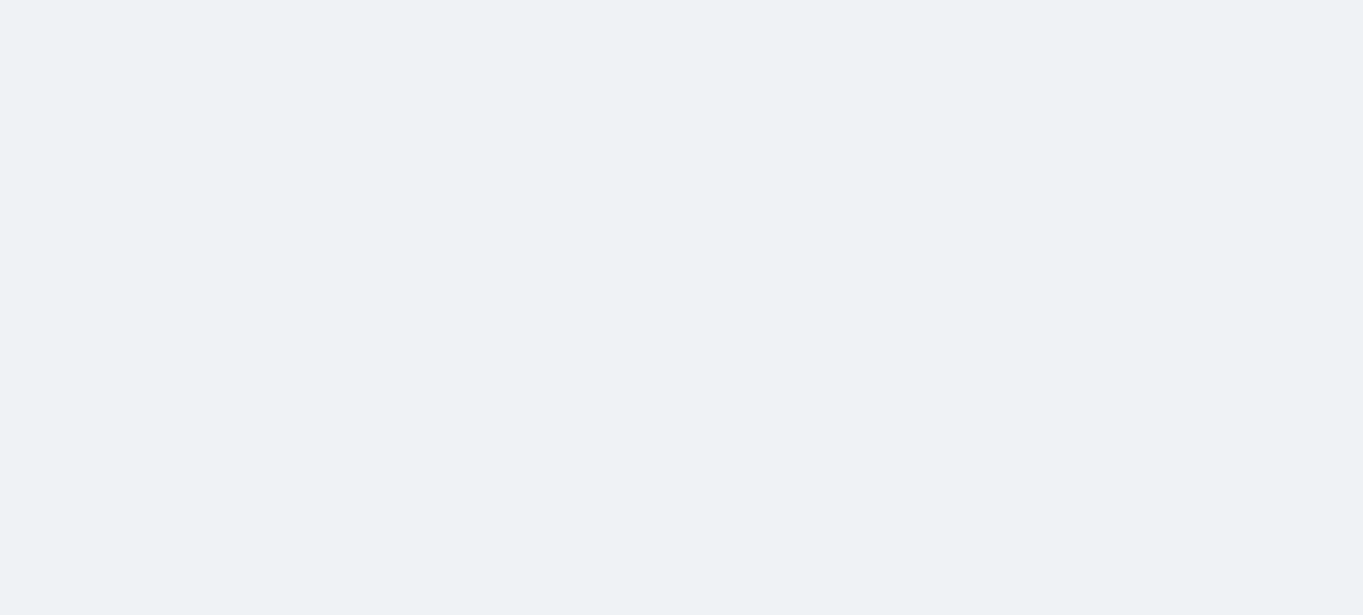 scroll, scrollTop: 0, scrollLeft: 0, axis: both 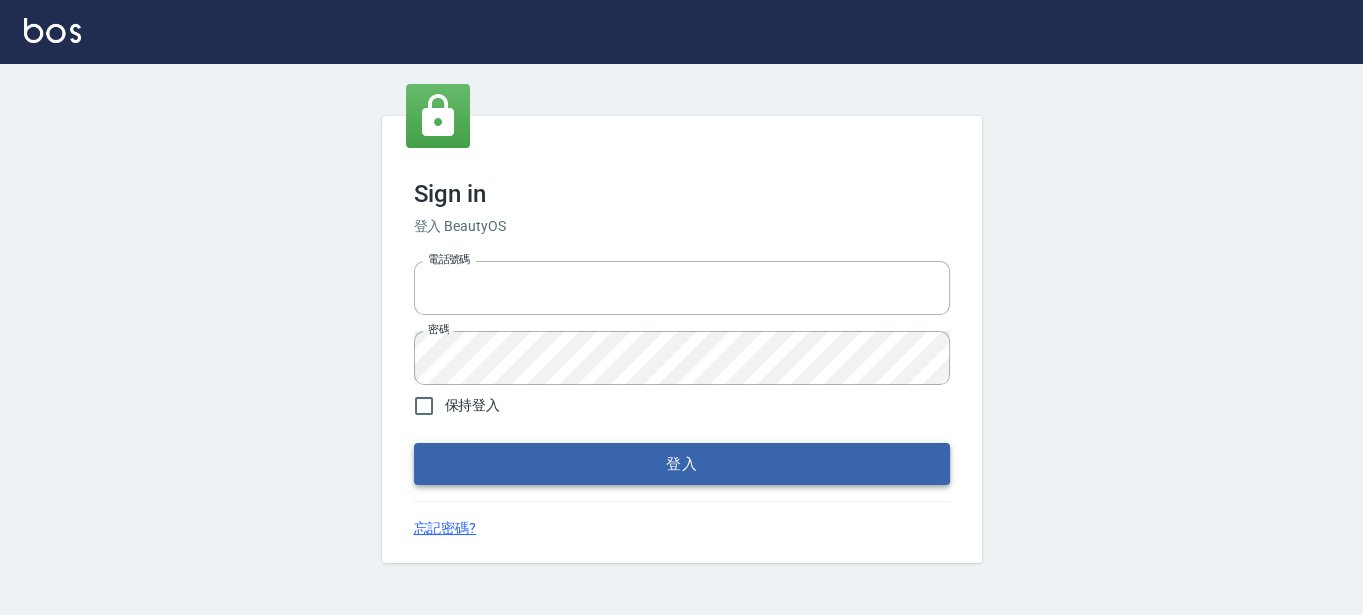 type on "0289832082" 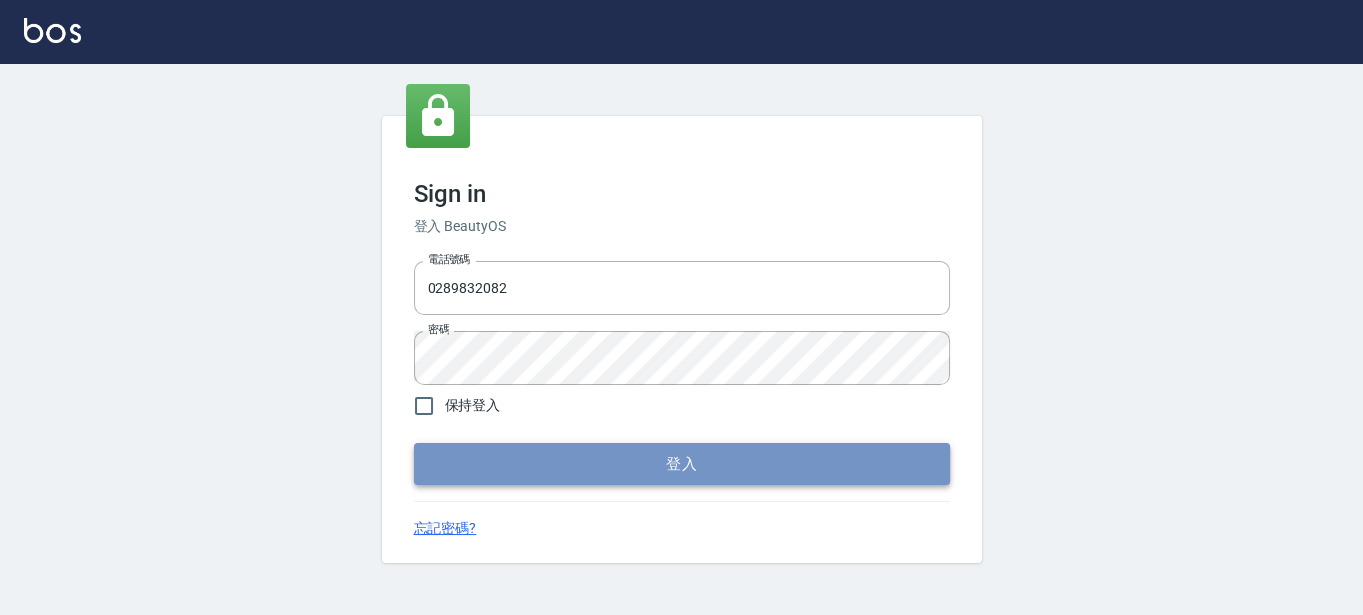 click on "登入" at bounding box center (682, 464) 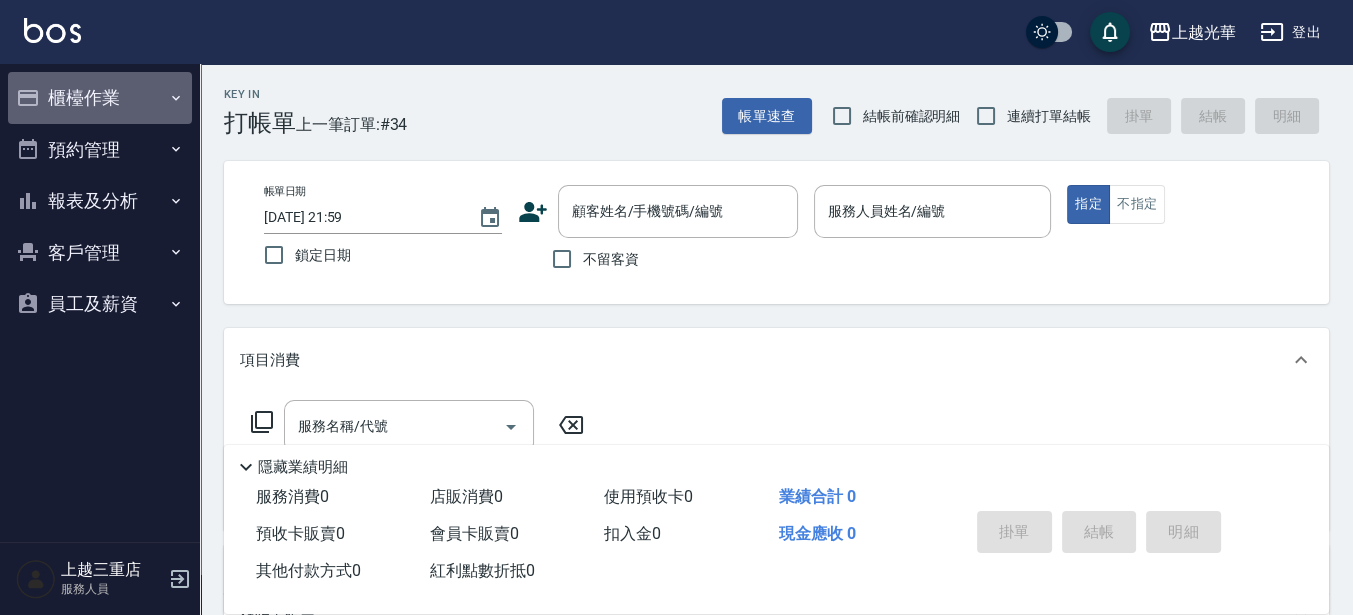 click on "櫃檯作業" at bounding box center [100, 98] 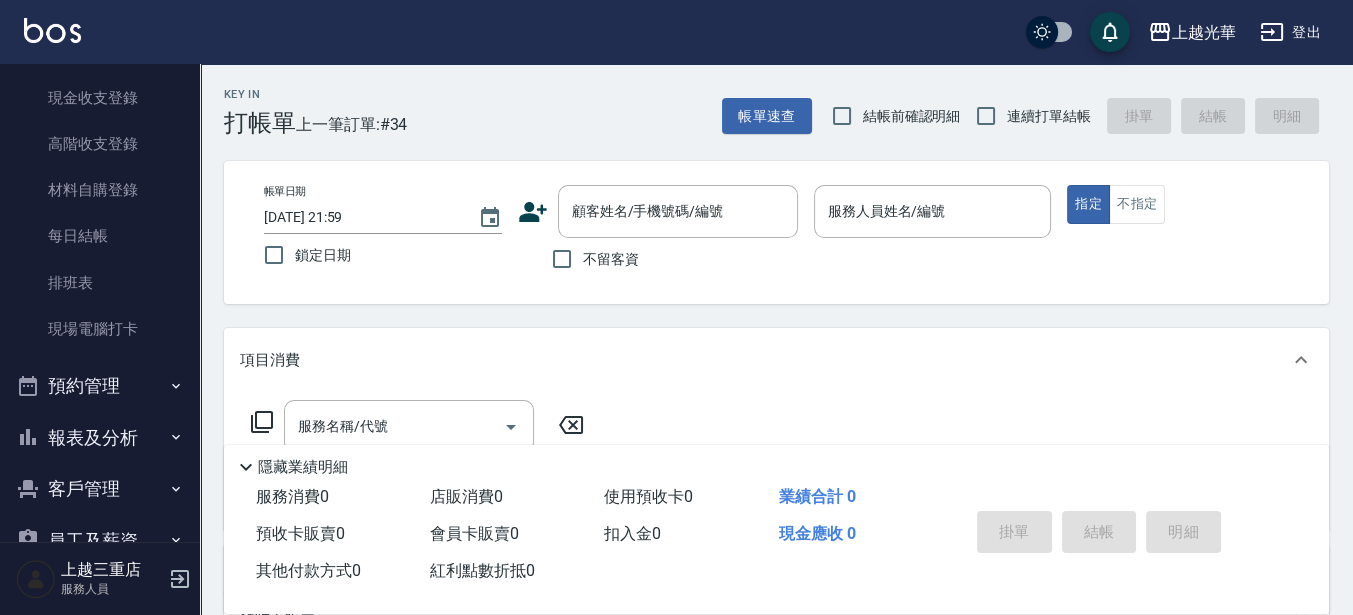 scroll, scrollTop: 250, scrollLeft: 0, axis: vertical 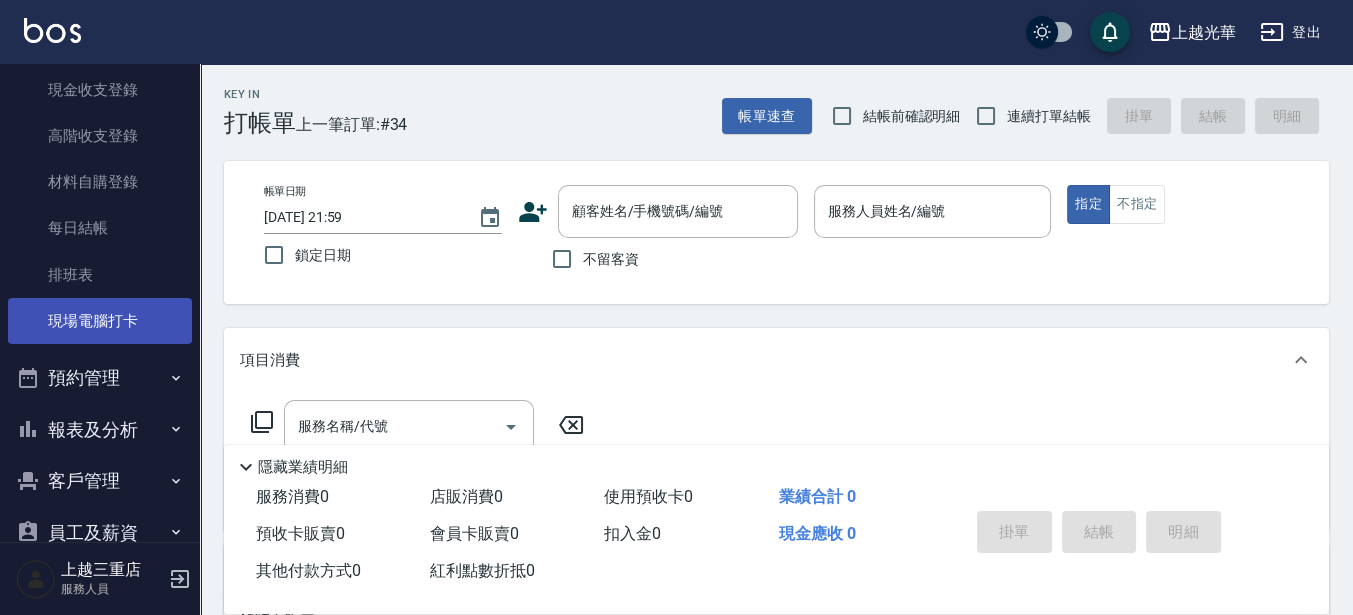 click on "現場電腦打卡" at bounding box center (100, 321) 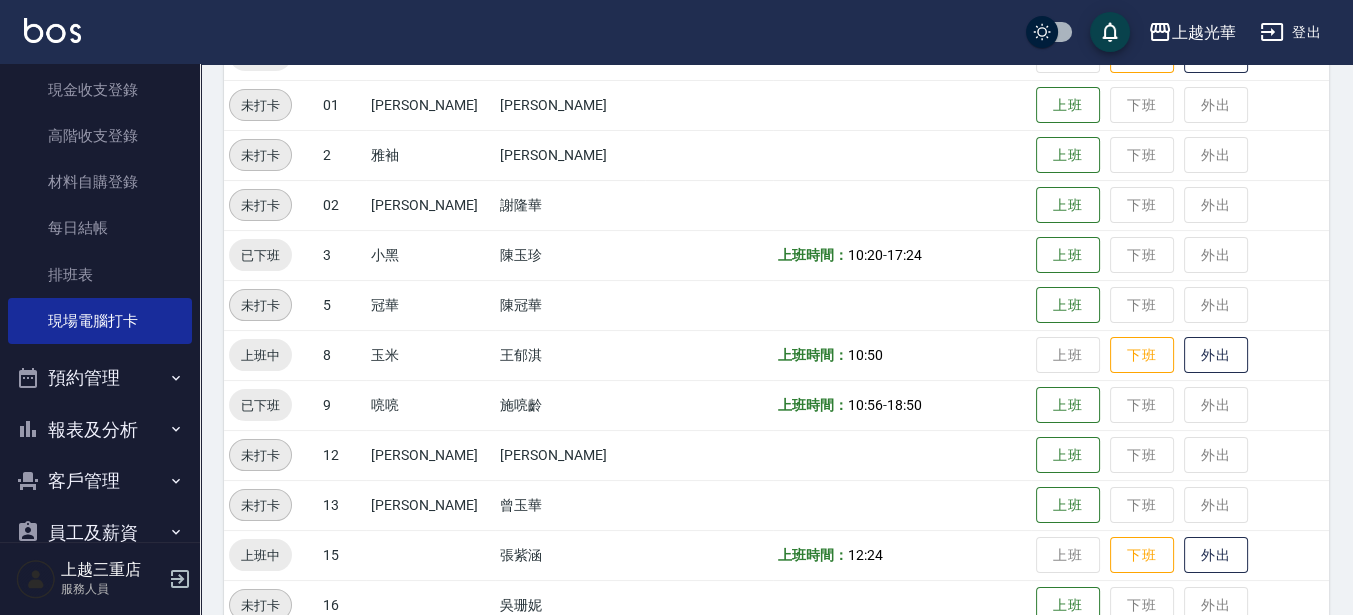 scroll, scrollTop: 375, scrollLeft: 0, axis: vertical 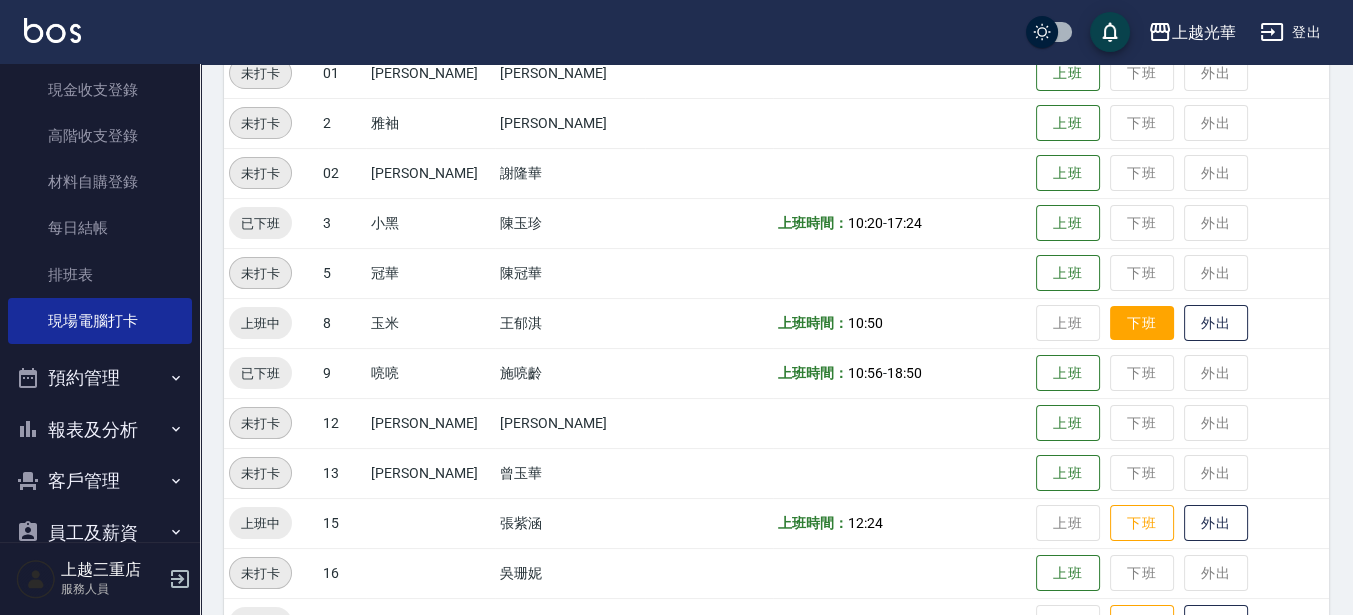 click on "下班" at bounding box center (1142, 323) 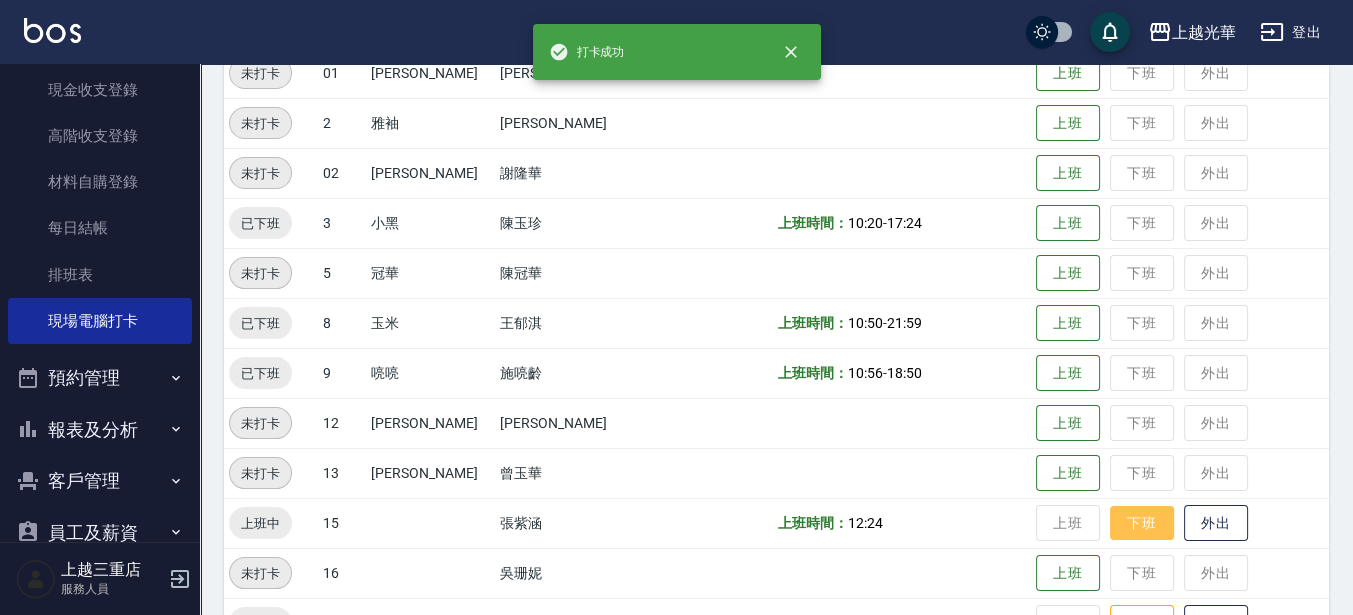 click on "下班" at bounding box center (1142, 523) 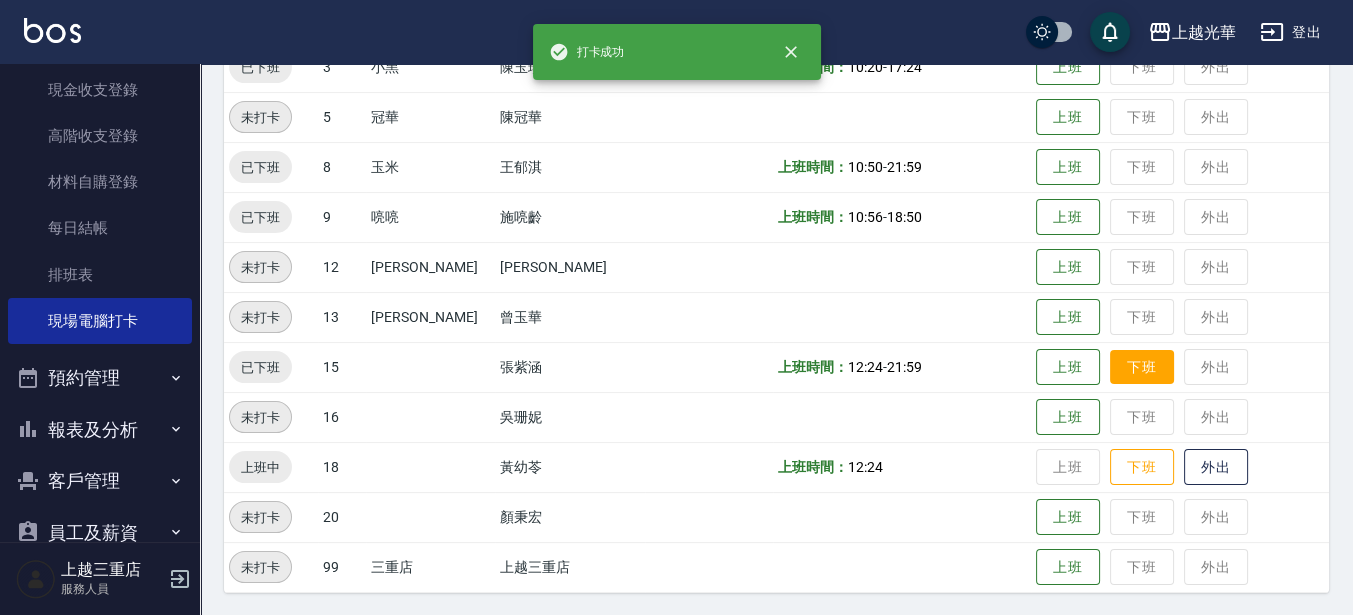 scroll, scrollTop: 532, scrollLeft: 0, axis: vertical 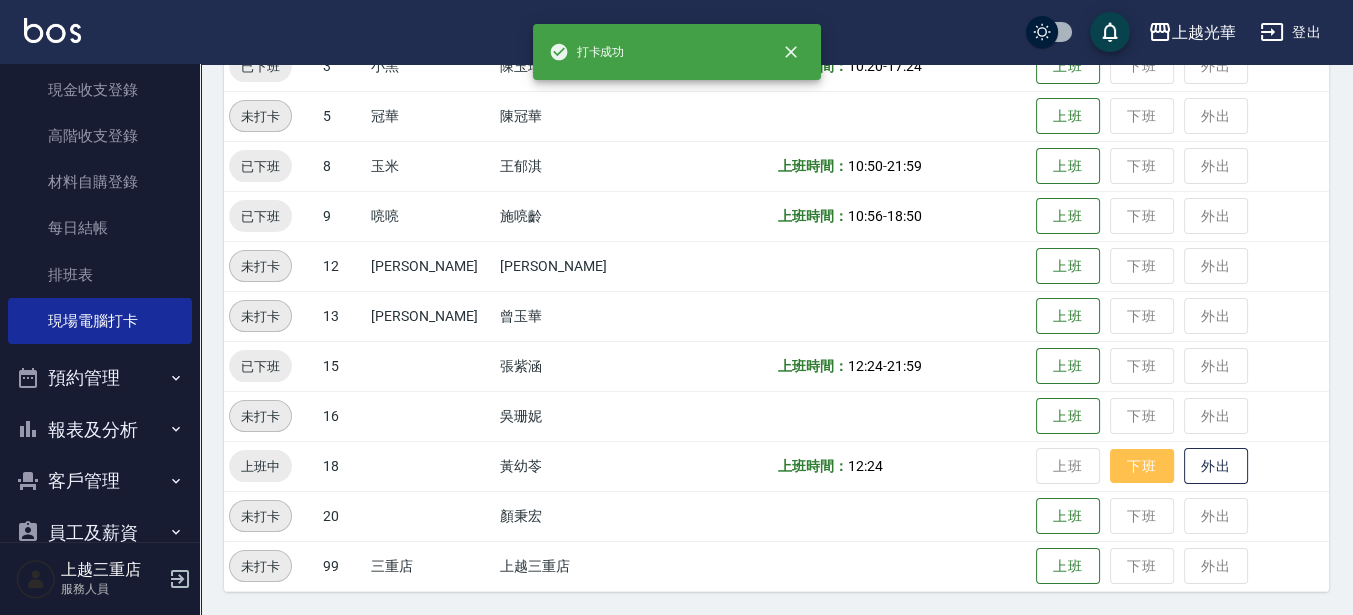click on "下班" at bounding box center (1142, 466) 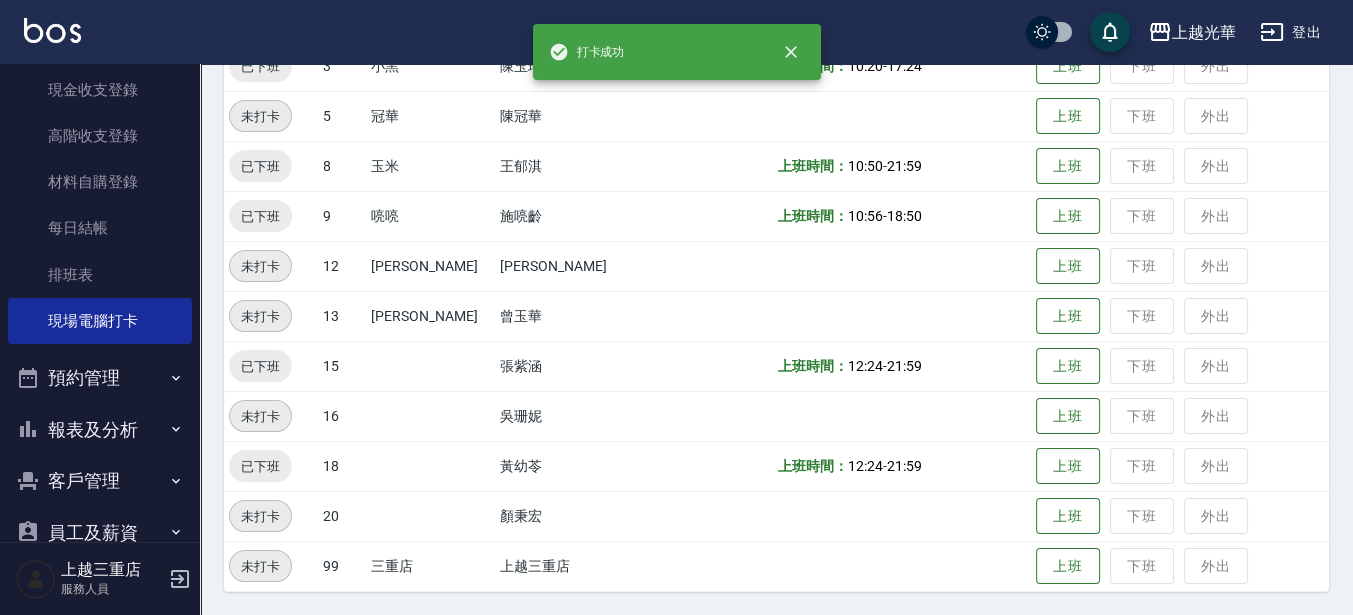 scroll, scrollTop: 32, scrollLeft: 0, axis: vertical 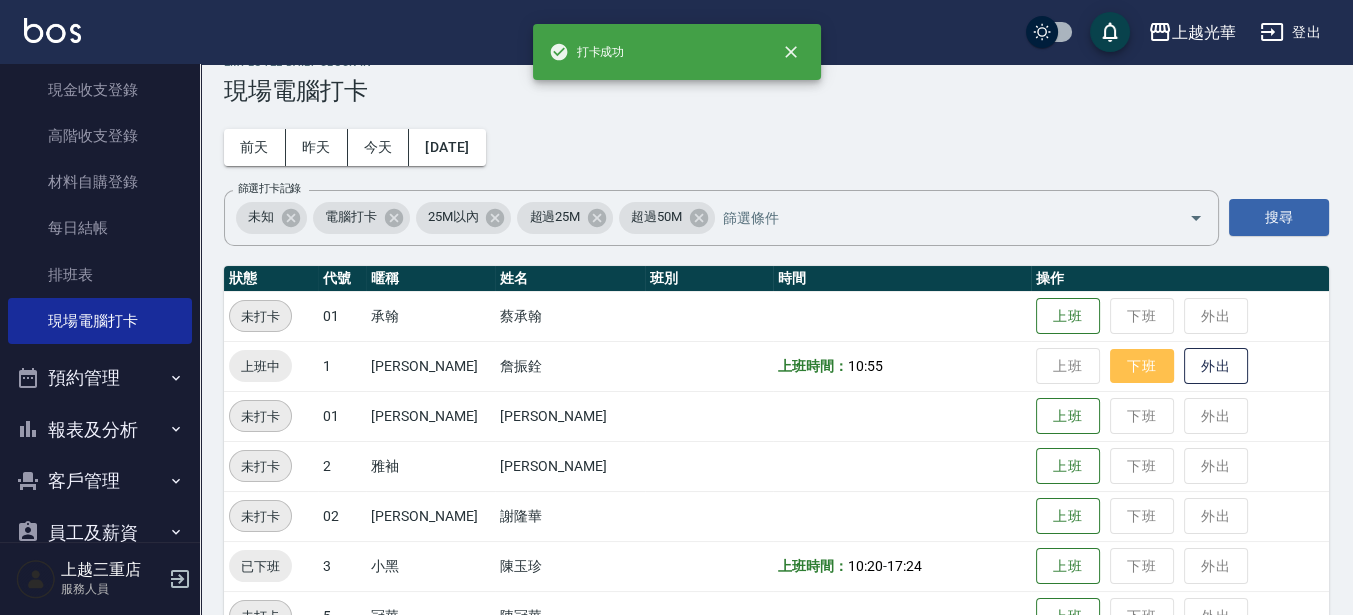click on "下班" at bounding box center [1142, 366] 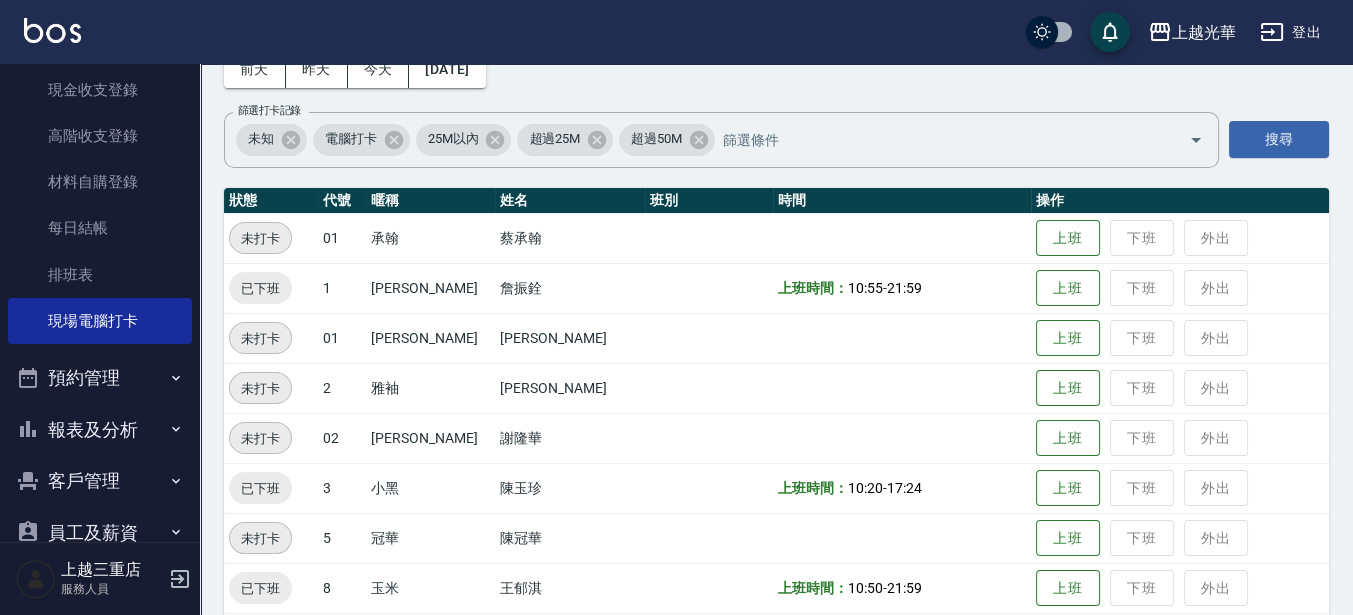 scroll, scrollTop: 0, scrollLeft: 0, axis: both 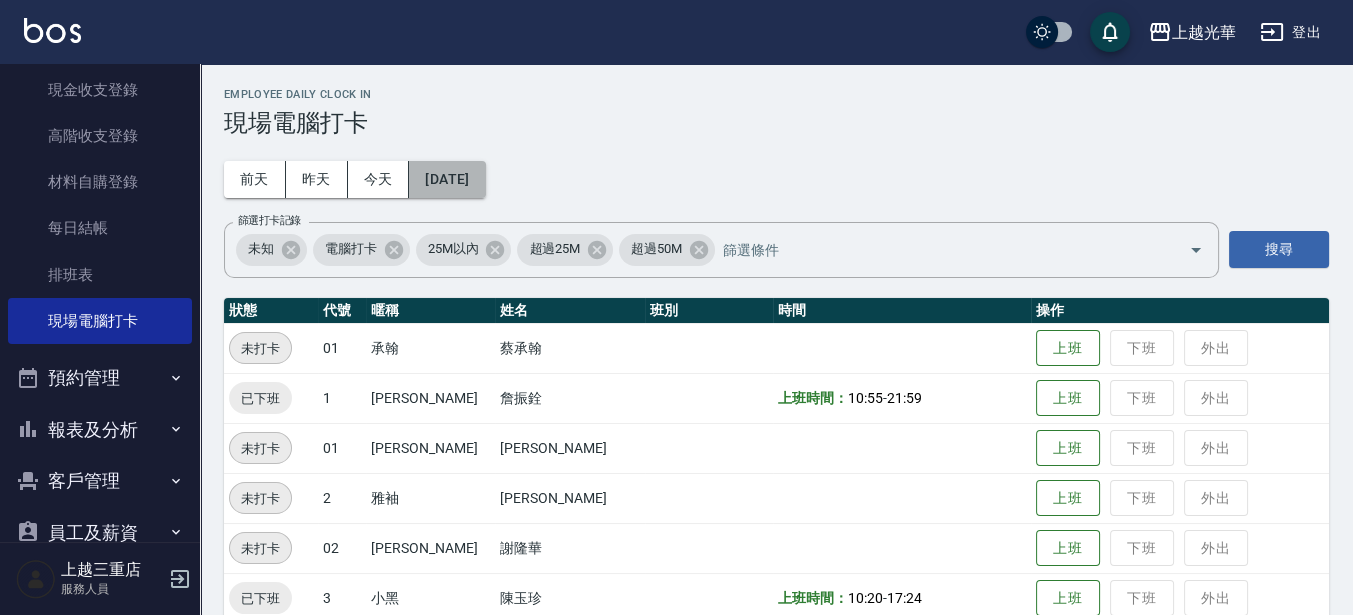 click on "[DATE]" at bounding box center [447, 179] 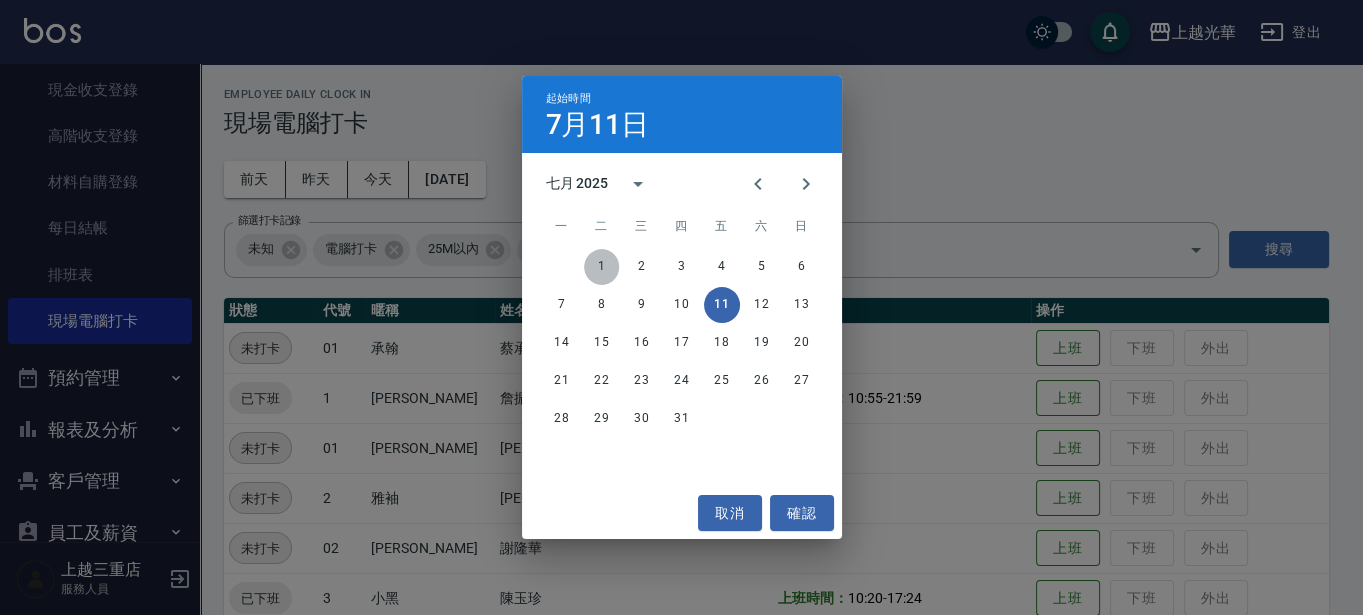click on "1" at bounding box center [602, 267] 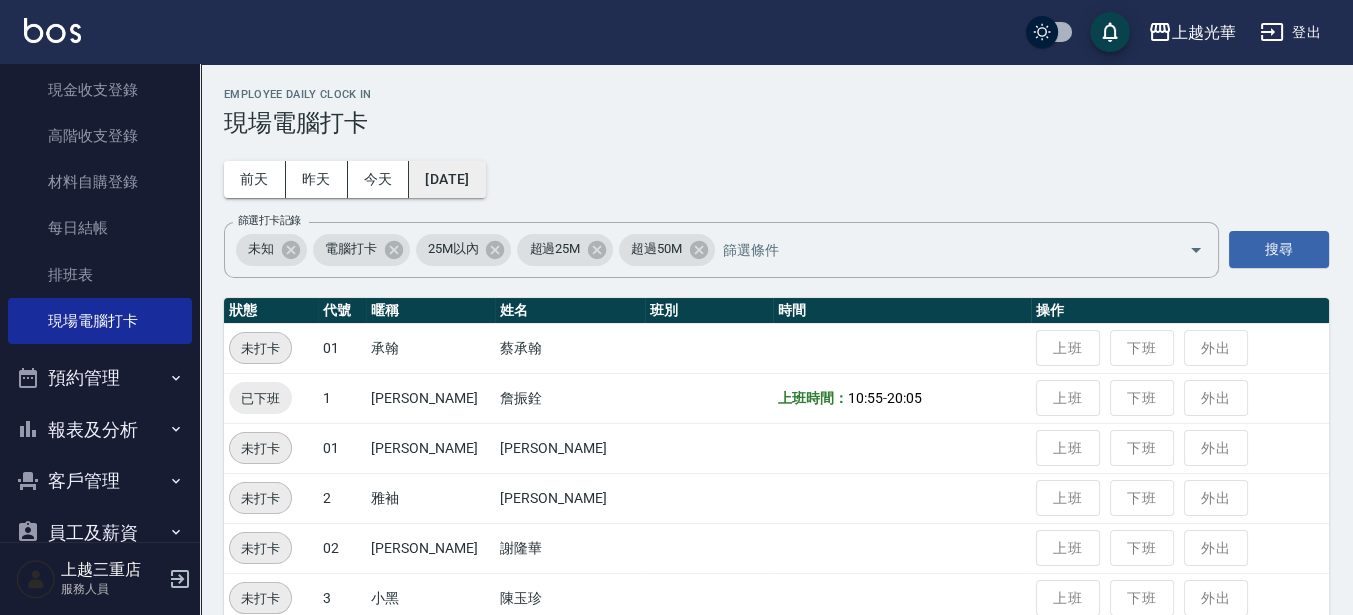 click on "[DATE]" at bounding box center [447, 179] 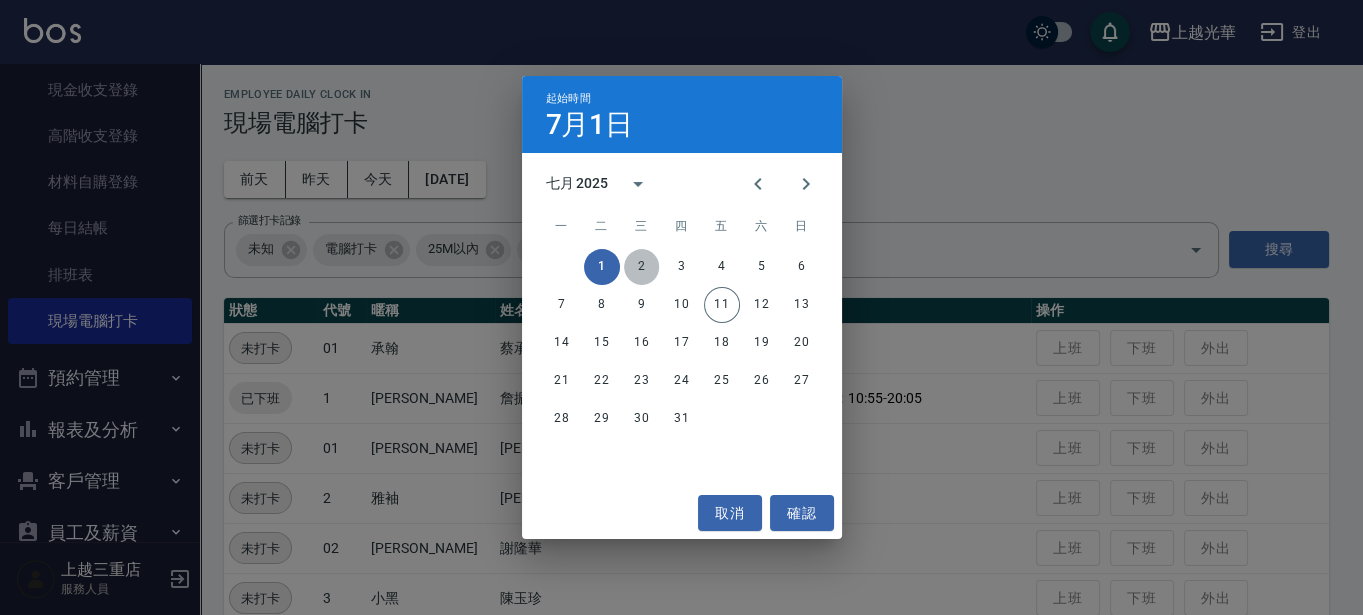 click on "2" at bounding box center (642, 267) 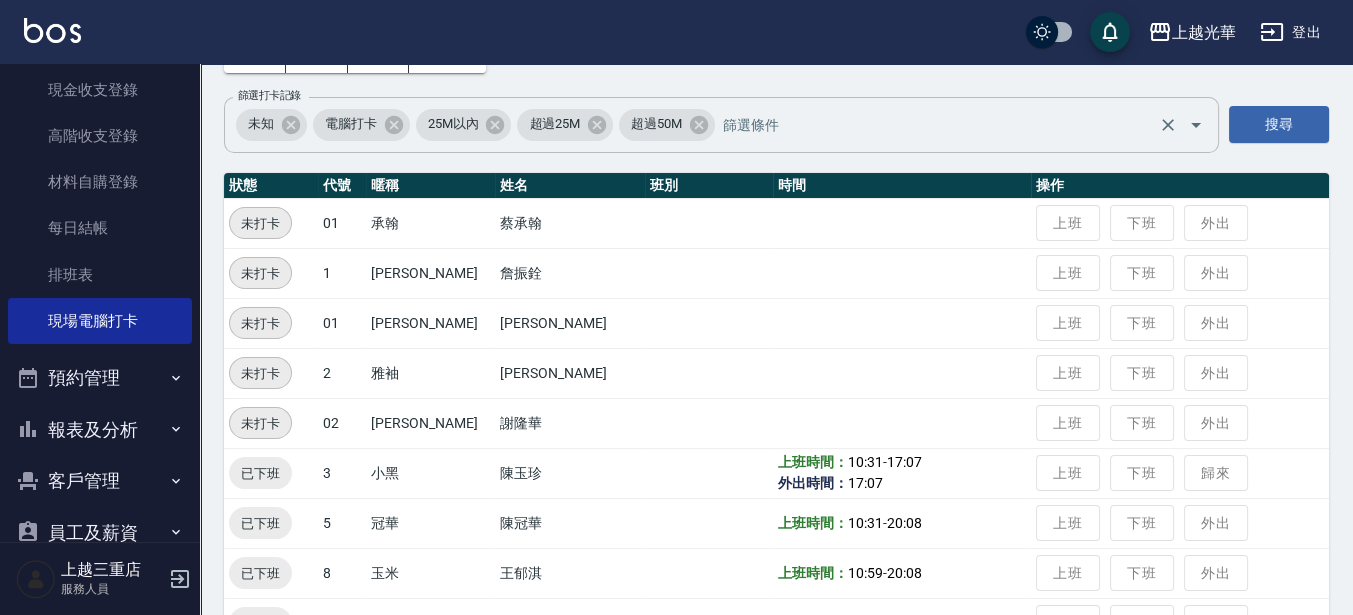 scroll, scrollTop: 0, scrollLeft: 0, axis: both 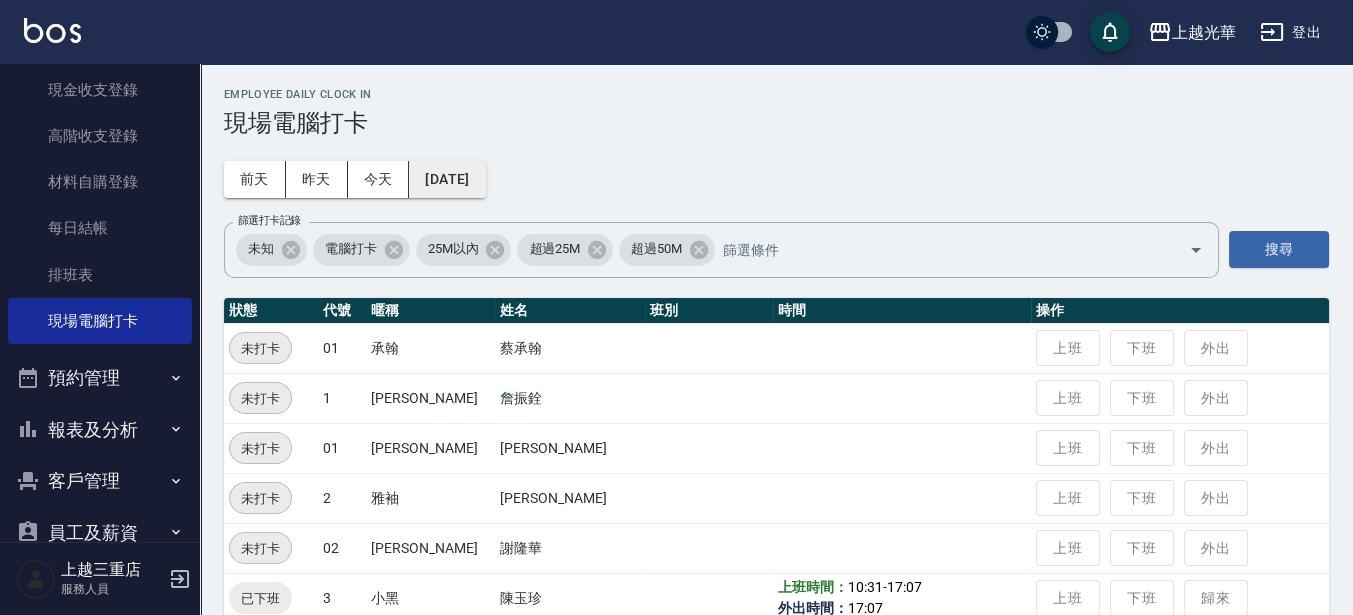 click on "[DATE]" at bounding box center [447, 179] 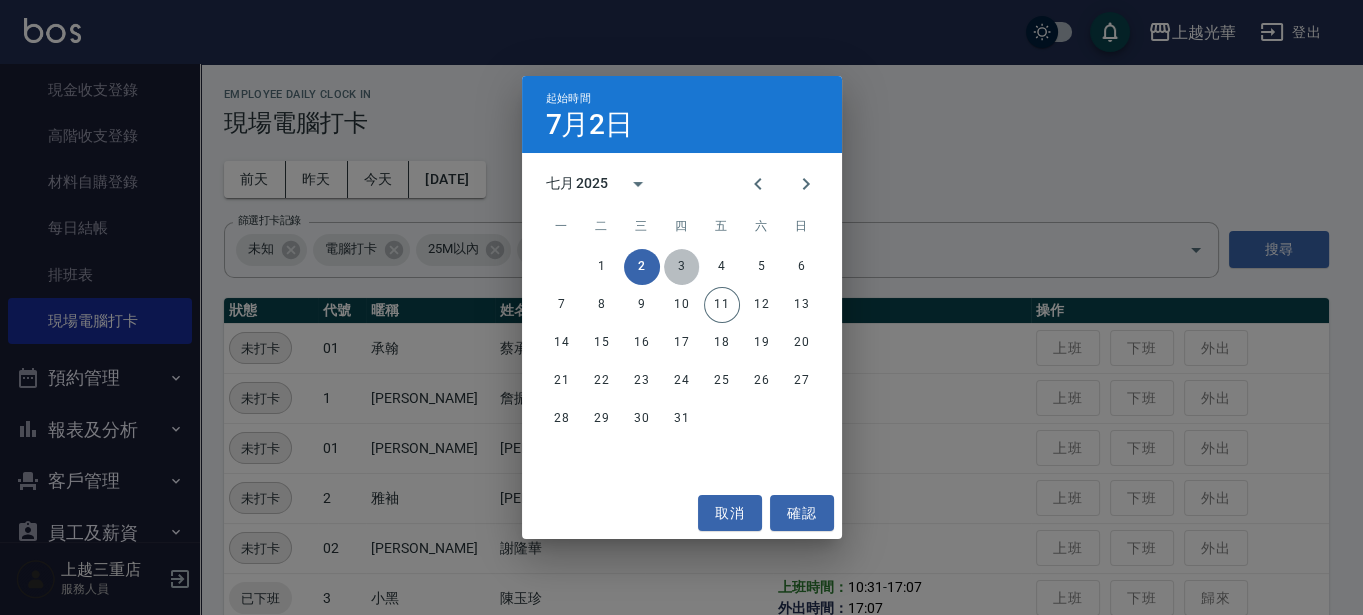 click on "3" at bounding box center (682, 267) 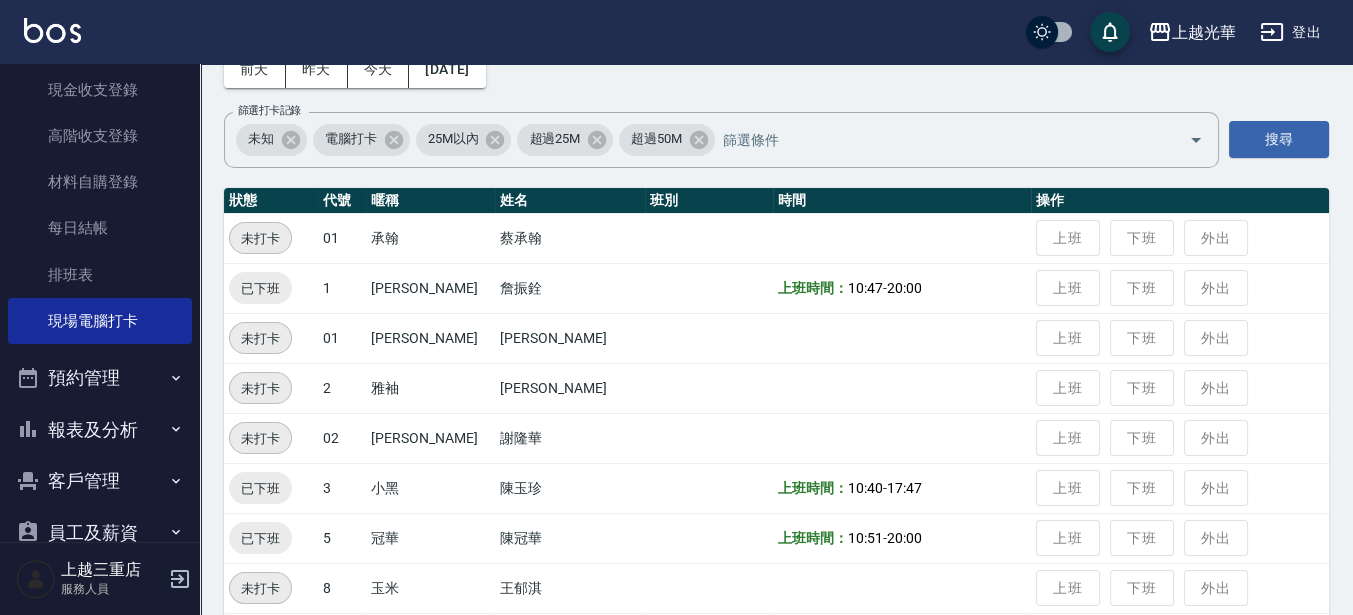 scroll, scrollTop: 32, scrollLeft: 0, axis: vertical 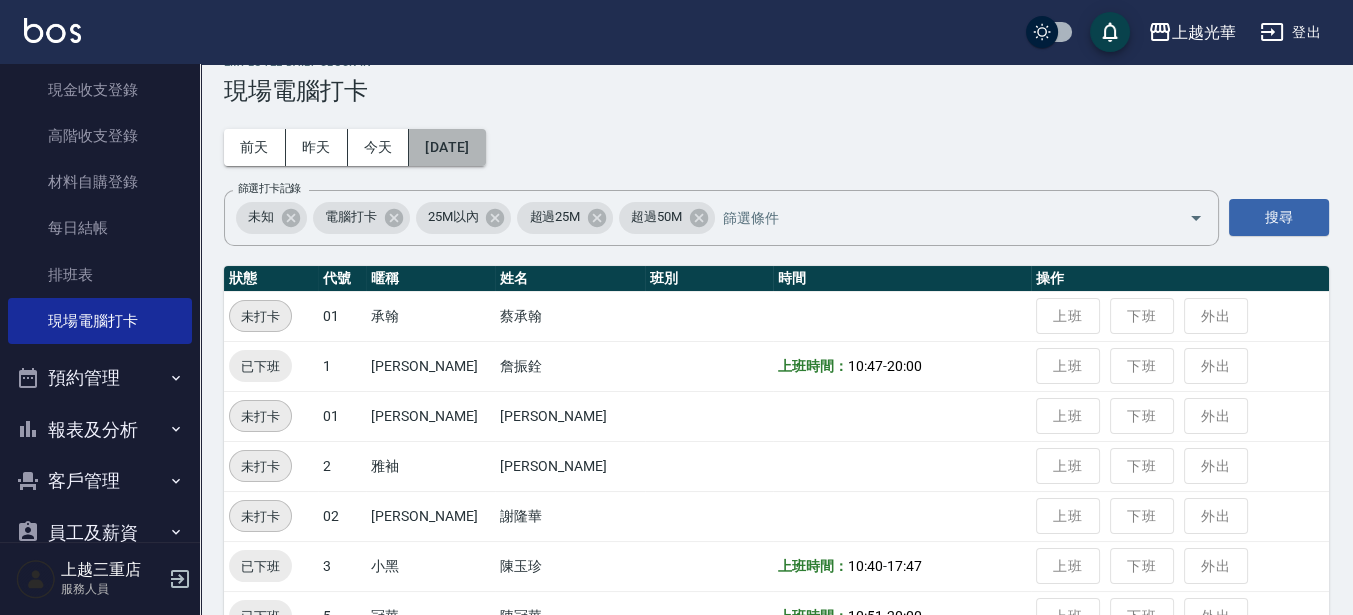 click on "[DATE]" at bounding box center (447, 147) 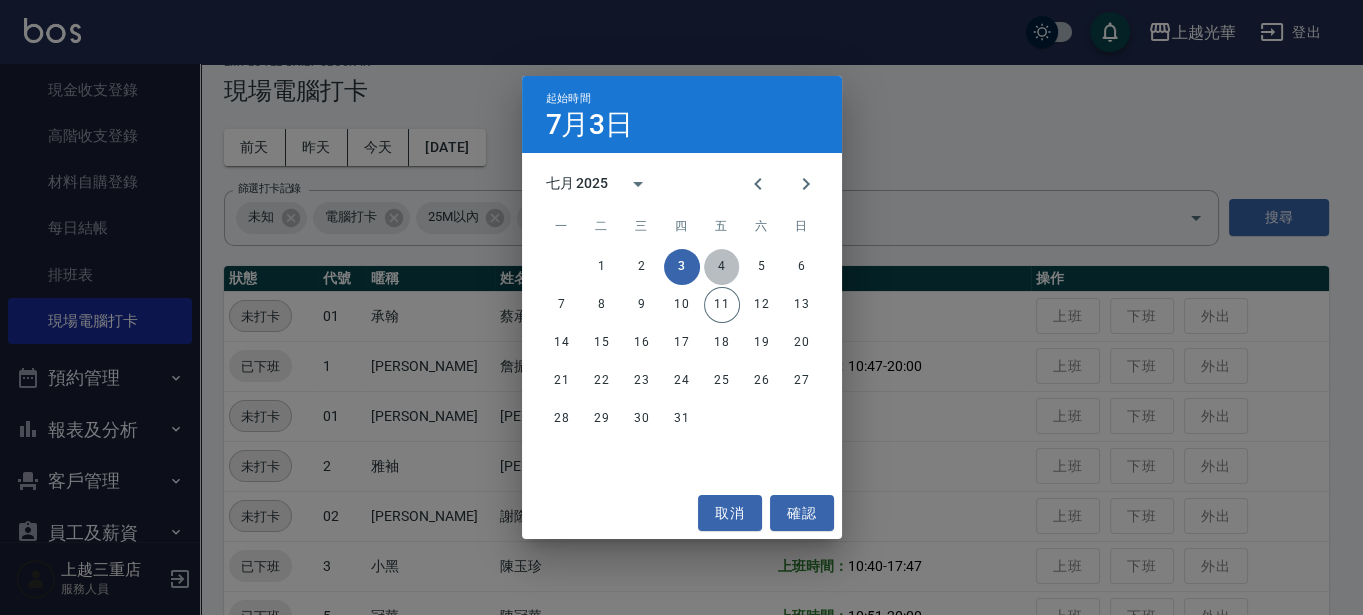 click on "4" at bounding box center [722, 267] 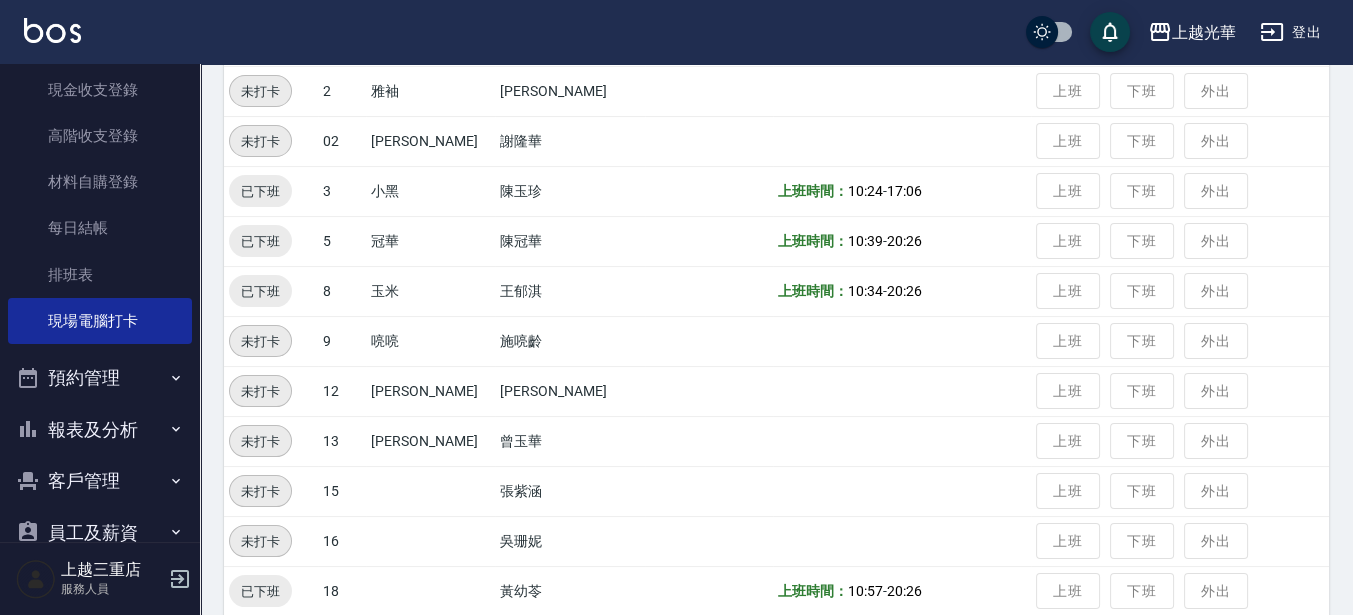 scroll, scrollTop: 0, scrollLeft: 0, axis: both 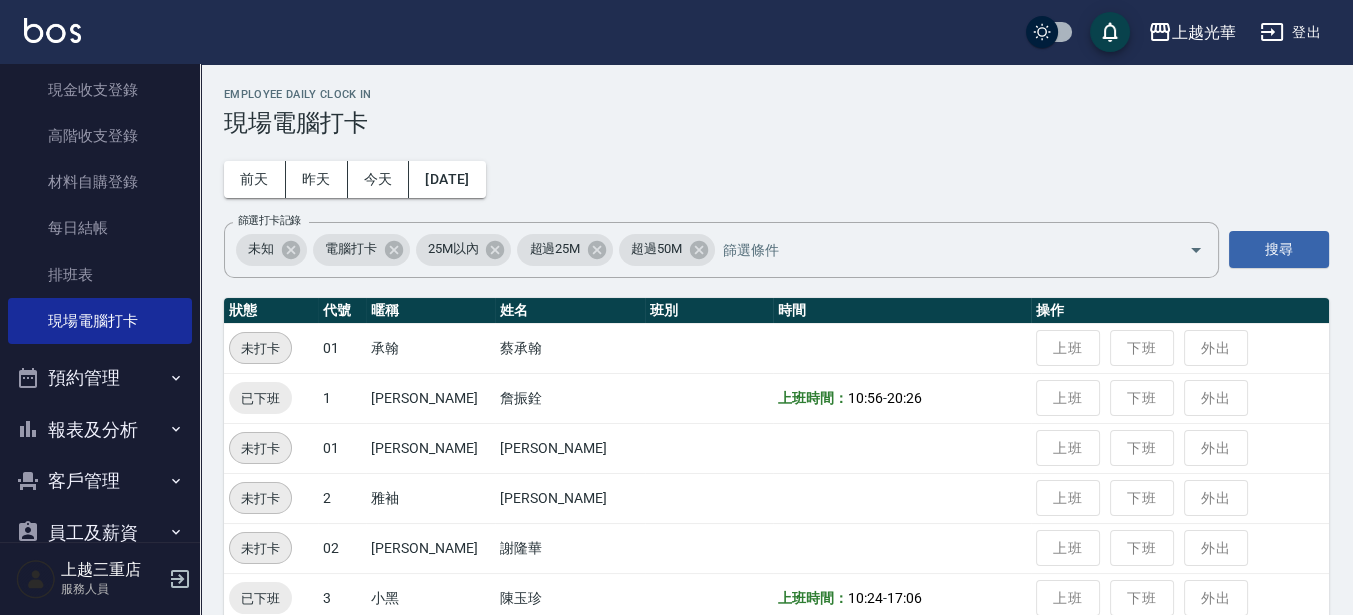 click on "Employee Daily Clock In 現場電腦打卡 [DATE] [DATE] [DATE] [DATE] 篩選打卡記錄 未知 電腦打卡 25M以內 超過25M 超過50M 篩選打卡記錄 搜尋 狀態 代號 暱稱 姓名 班別 時間 操作 未打卡 01 承翰 [PERSON_NAME] 上班 下班 外出 已下班 1 小[PERSON_NAME] 上班時間： 10:56  -  20:26 上班 下班 外出 未打卡 01 [PERSON_NAME] 上班 下班 外出 未打卡 2 雅袖 [PERSON_NAME]袖 上班 下班 外出 未打卡 02 隆華 [PERSON_NAME] 上班 下班 外出 已下班 3 小黑 [PERSON_NAME] 上班時間： 10:24  -  17:06 上班 下班 外出 已下班 5 冠華 [PERSON_NAME] 上班時間： 10:39  -  20:26 上班 下班 外出 已下班 8 玉米 [PERSON_NAME] 上班時間： 10:34  -  20:26 上班 下班 外出 未打卡 9 喨喨 [PERSON_NAME] 上班 下班 外出 未打卡 12 [PERSON_NAME]欣 [PERSON_NAME] 下班 外出 未打卡 13 [PERSON_NAME] [PERSON_NAME] 上班 下班 外出 未打卡 15 [PERSON_NAME] 上班 下班 外出 未打卡 16 [PERSON_NAME] 上班 下班 外出 已下班 18 [PERSON_NAME]10:57  -" at bounding box center (776, 606) 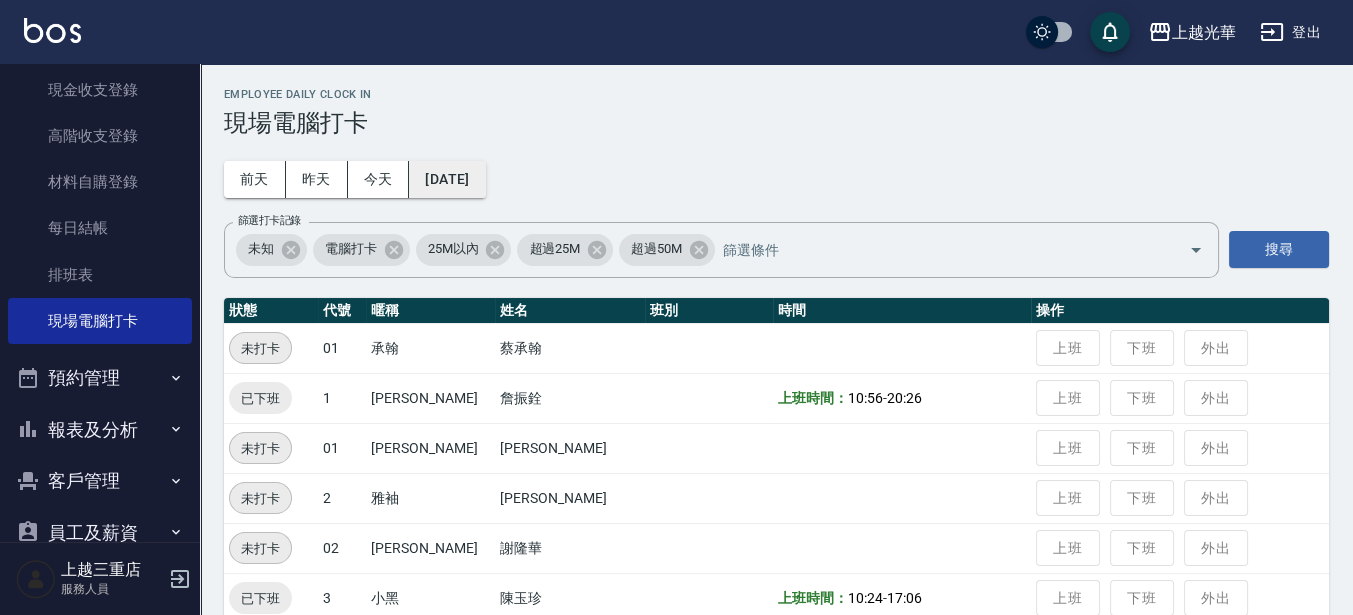 click on "[DATE]" at bounding box center [447, 179] 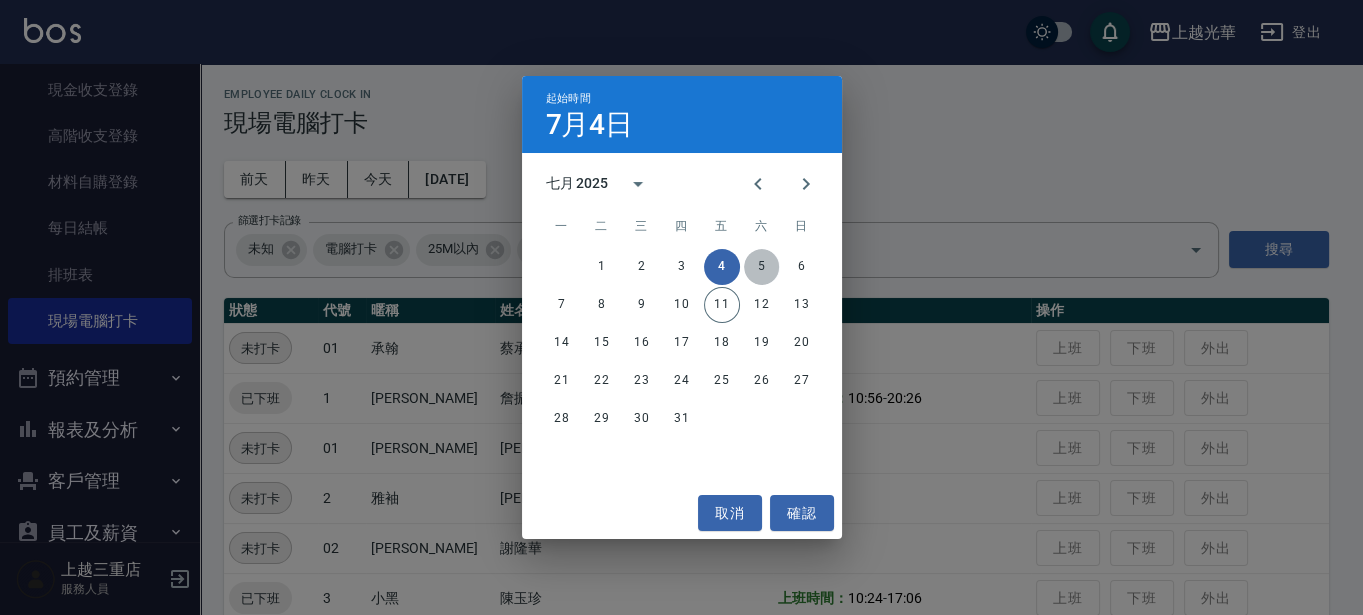 click on "5" at bounding box center [762, 267] 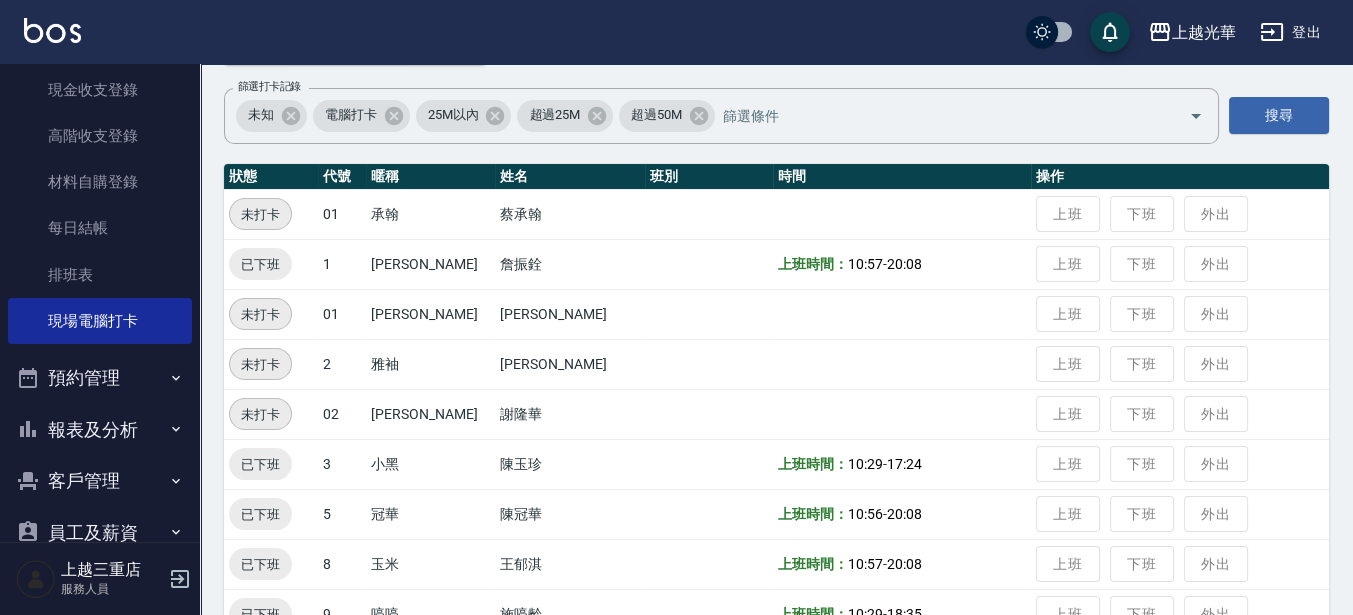 scroll, scrollTop: 0, scrollLeft: 0, axis: both 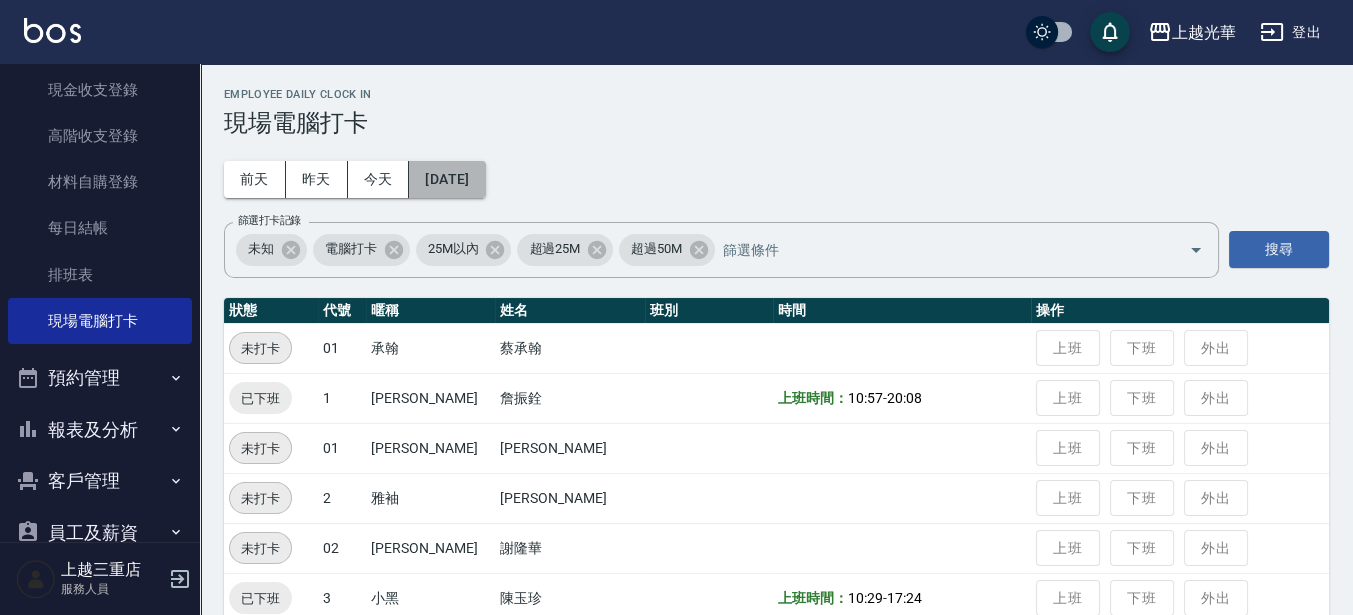 click on "[DATE]" at bounding box center [447, 179] 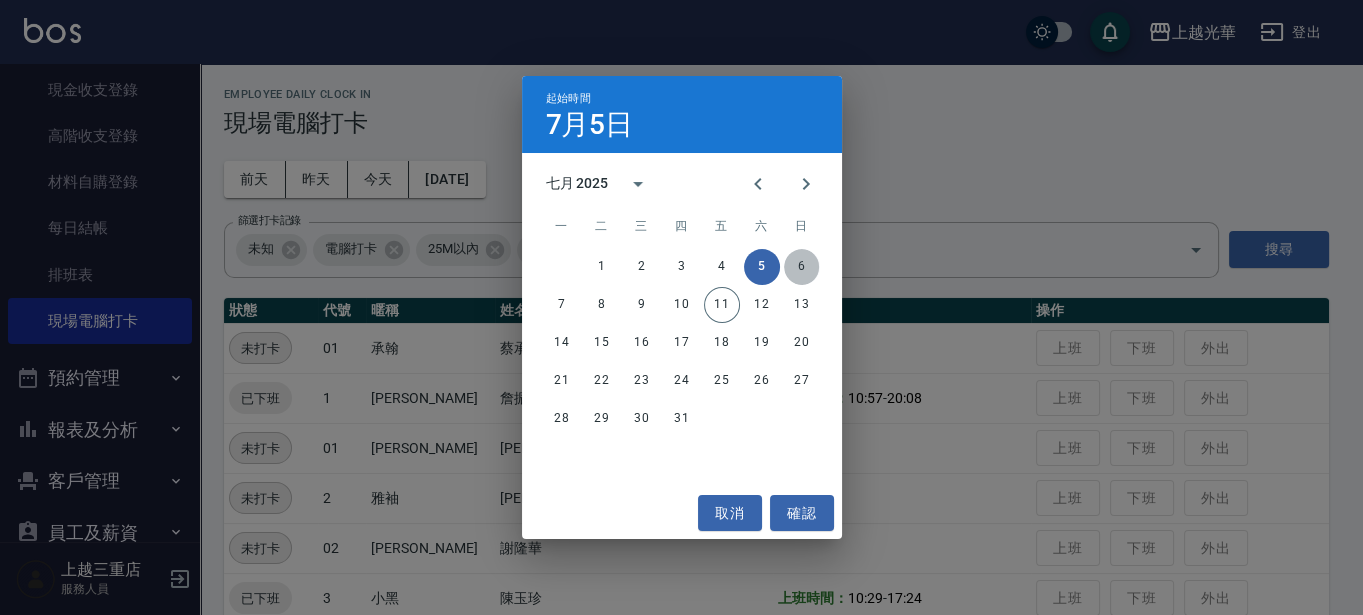 click on "6" at bounding box center (802, 267) 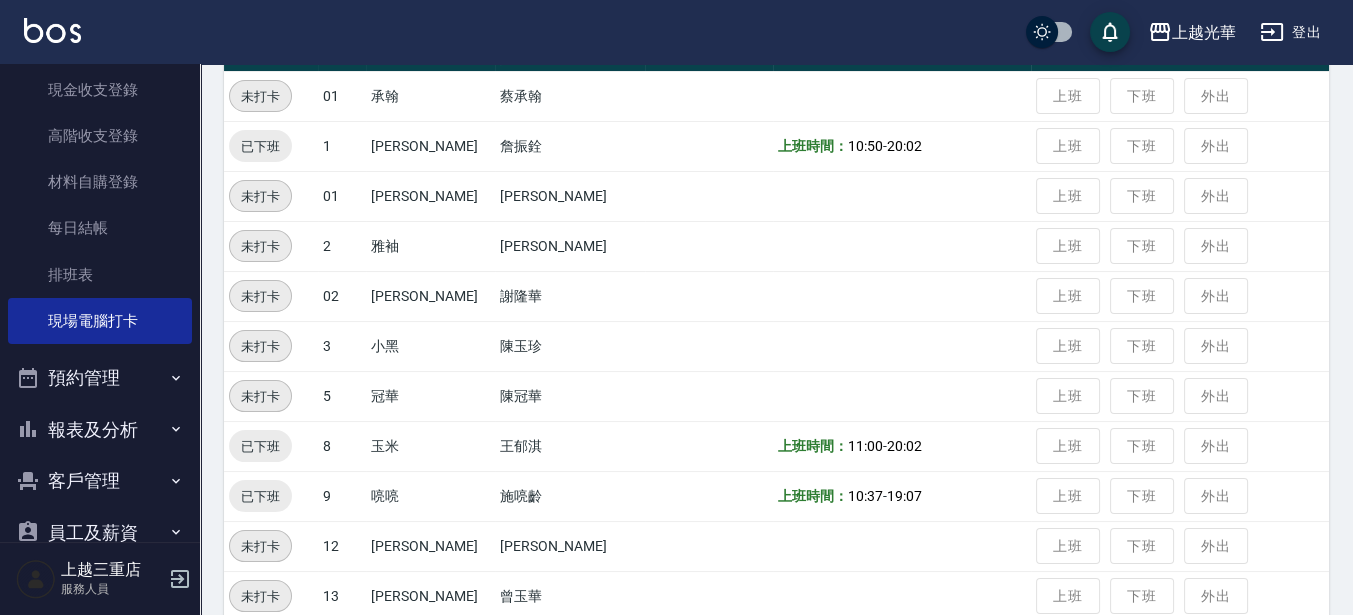 scroll, scrollTop: 0, scrollLeft: 0, axis: both 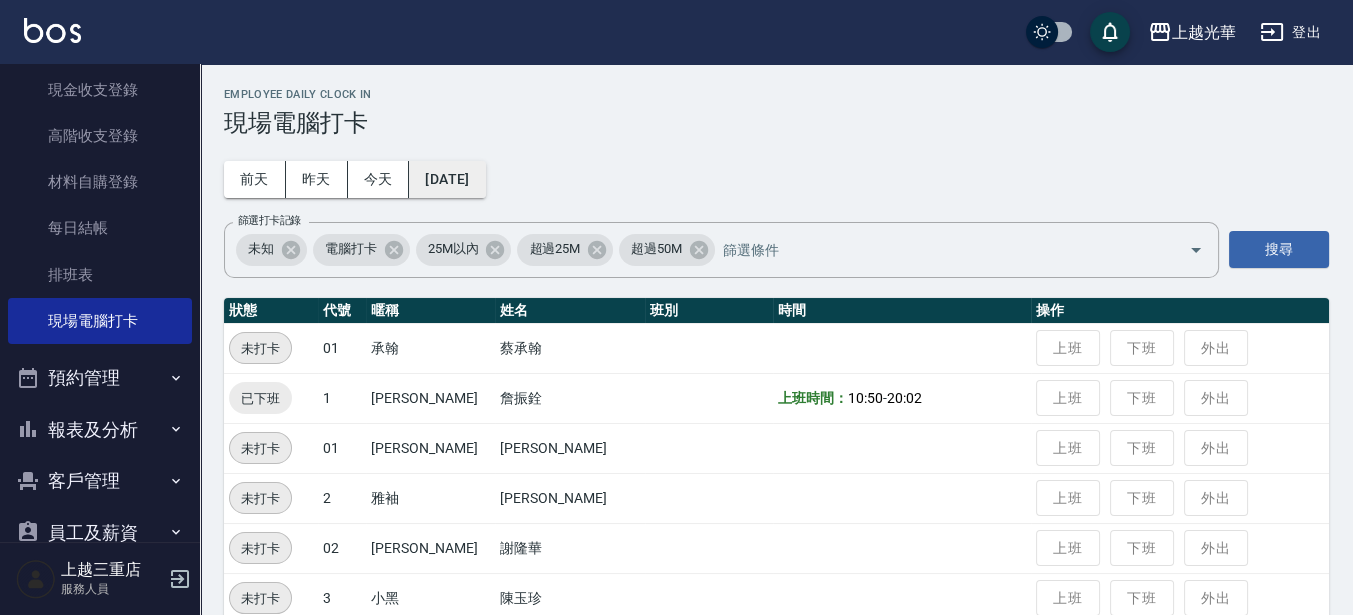 click on "[DATE]" at bounding box center [447, 179] 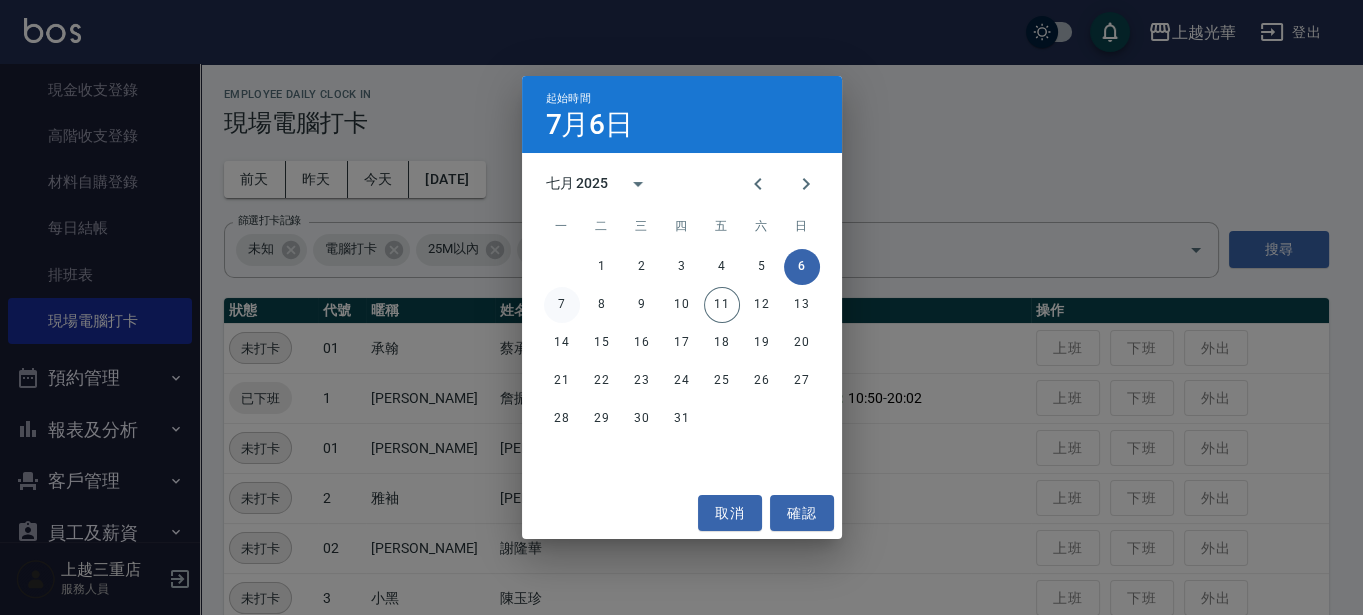click on "7" at bounding box center [562, 305] 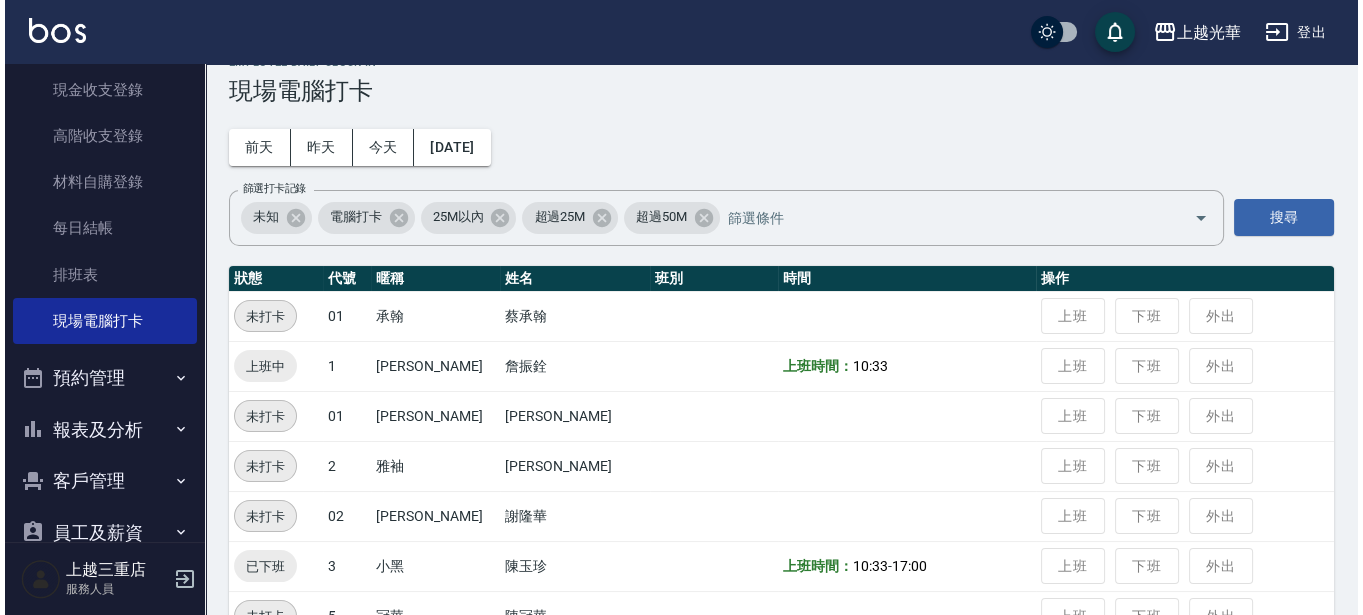 scroll, scrollTop: 0, scrollLeft: 0, axis: both 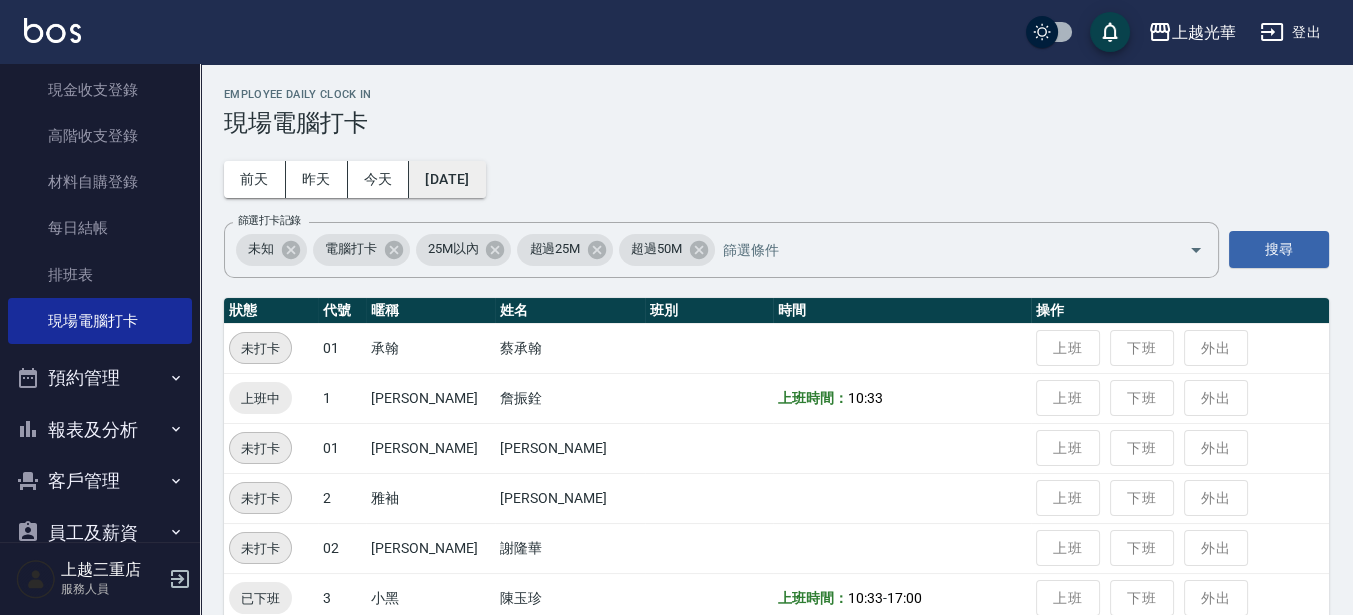 click on "[DATE]" at bounding box center (447, 179) 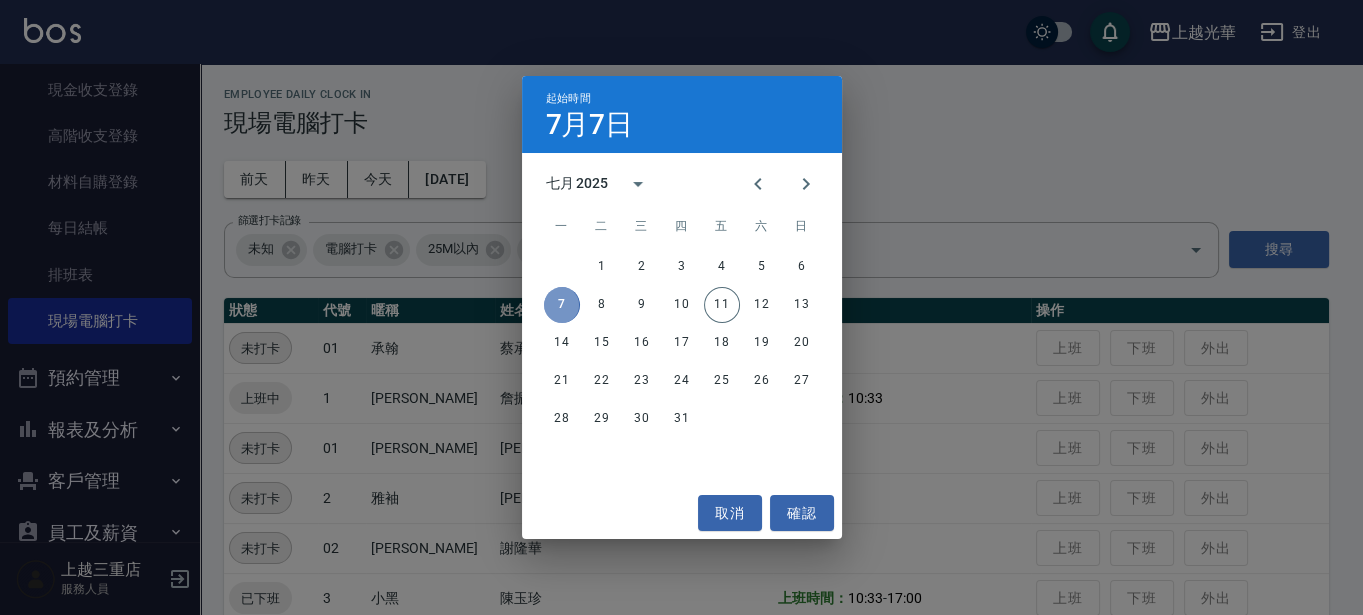 click on "7" at bounding box center [562, 305] 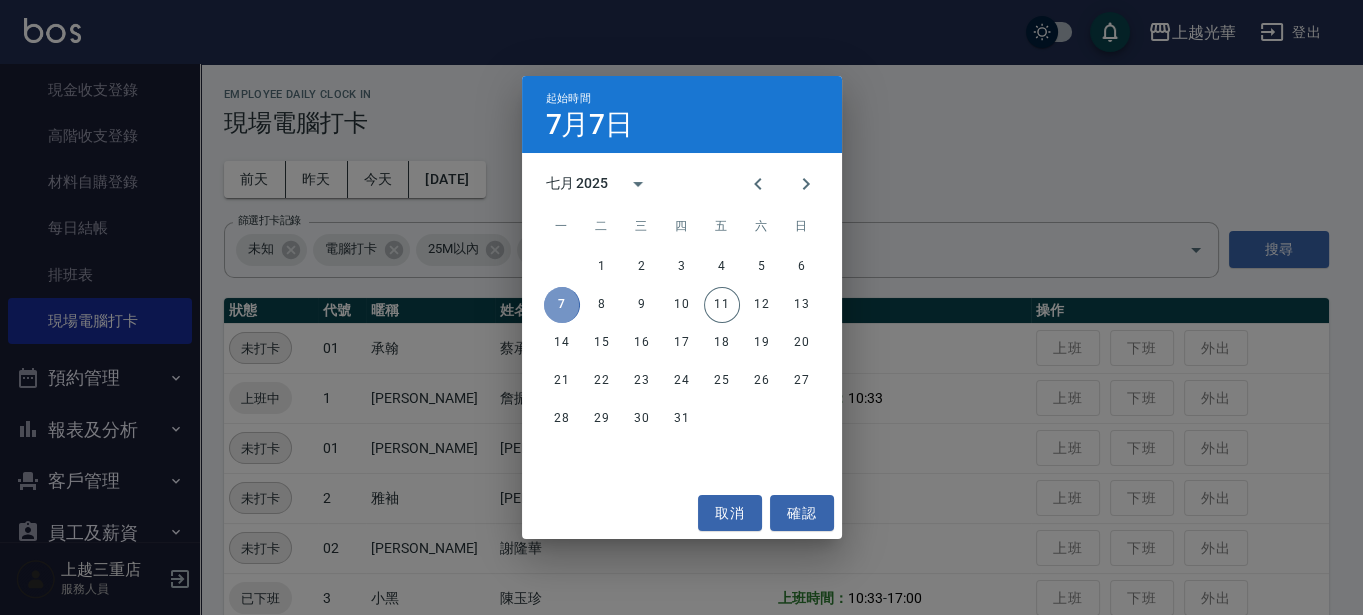 click on "7" at bounding box center (562, 305) 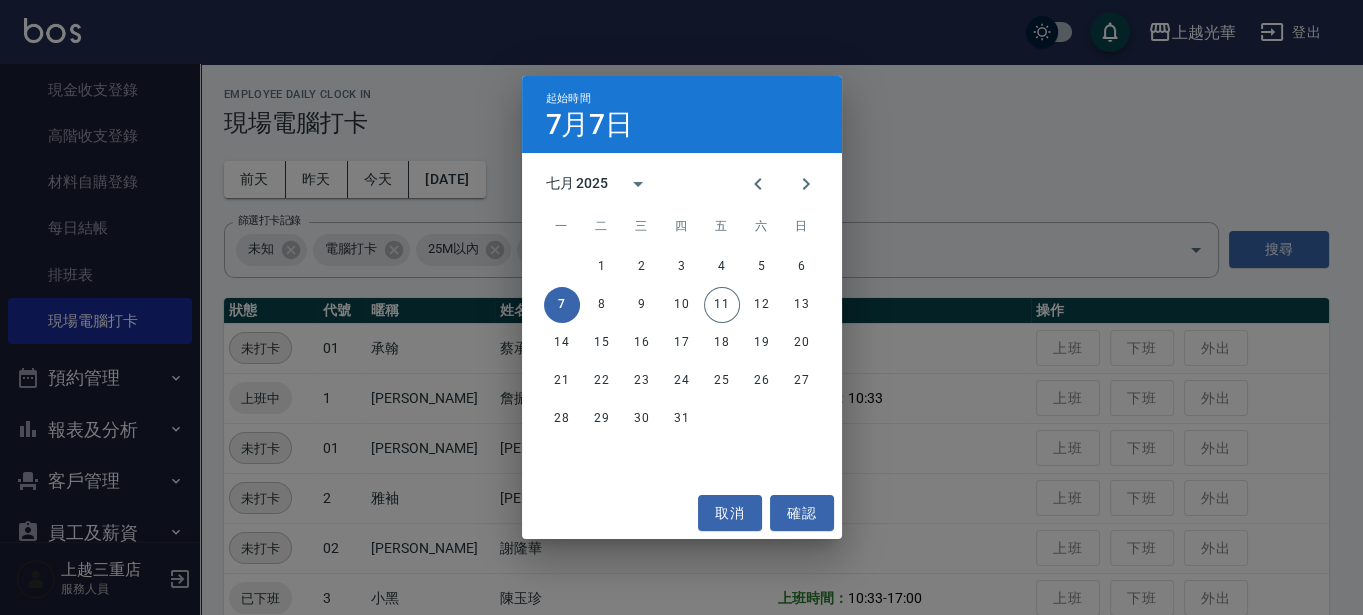 click on "起始時間 [DATE] 七月 2025 一 二 三 四 五 六 日 1 2 3 4 5 6 7 8 9 10 11 12 13 14 15 16 17 18 19 20 21 22 23 24 25 26 27 28 29 30 31 取消 確認" at bounding box center [681, 307] 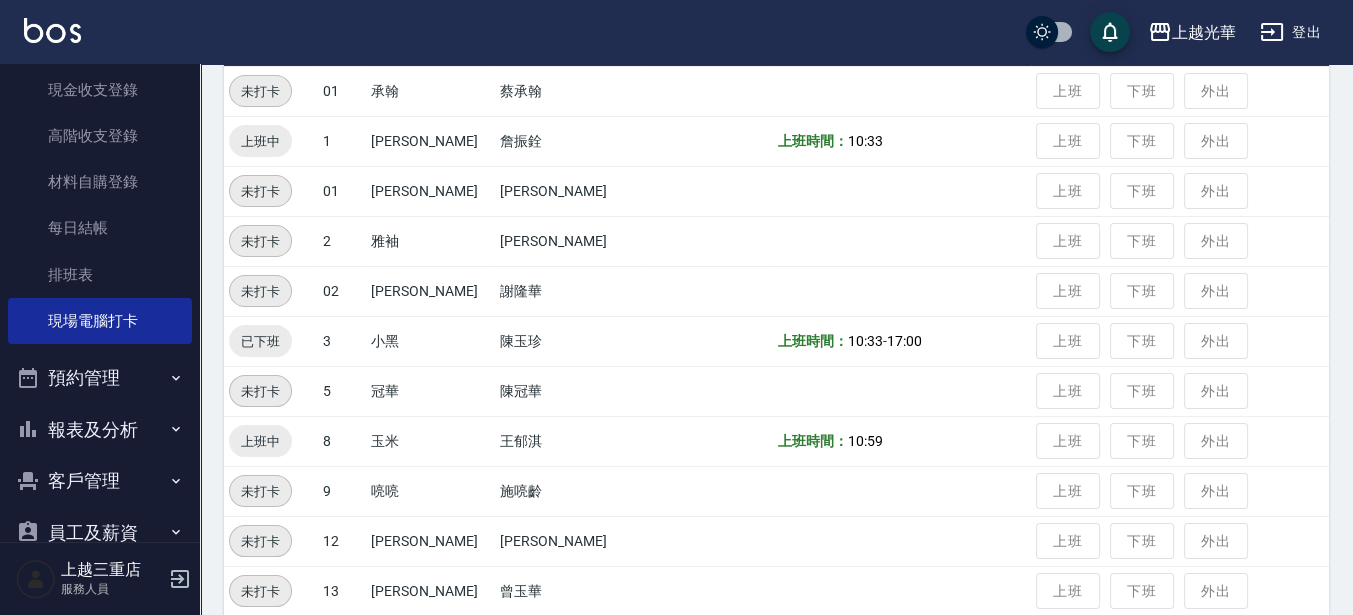 scroll, scrollTop: 0, scrollLeft: 0, axis: both 